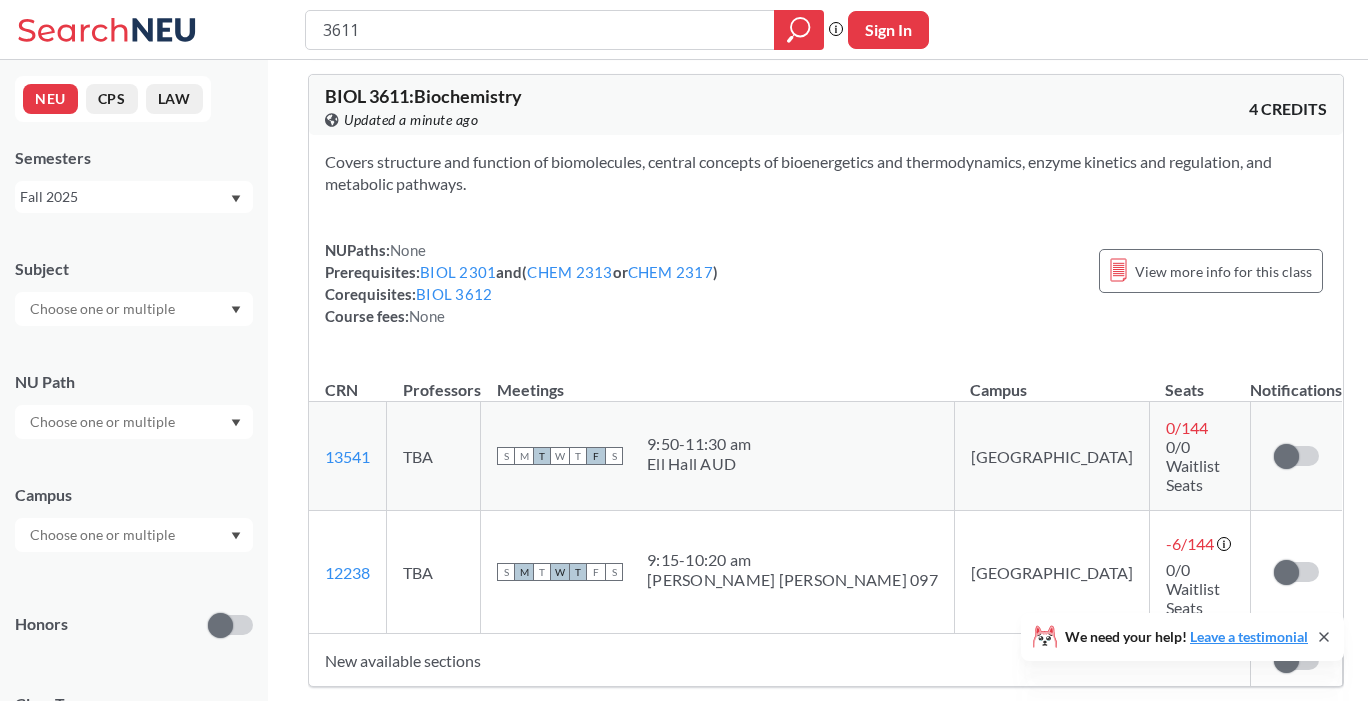 scroll, scrollTop: 695, scrollLeft: 0, axis: vertical 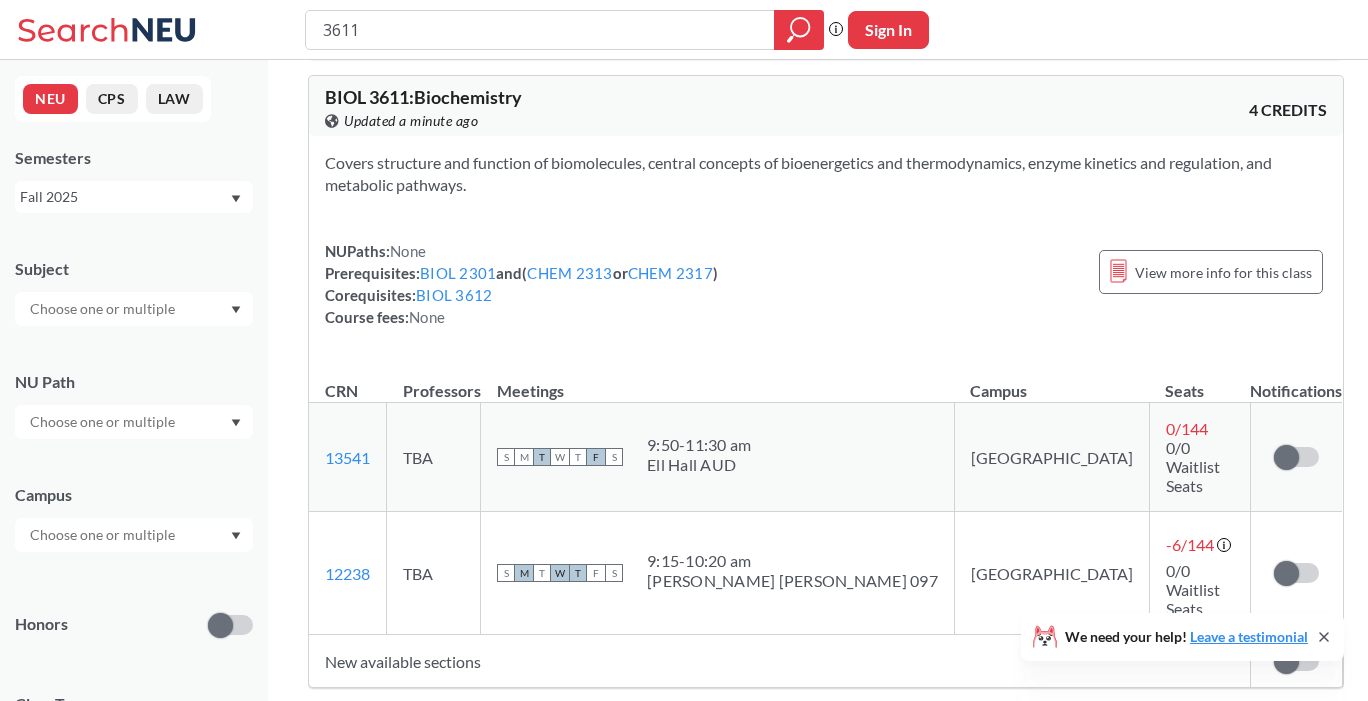 click on "3611 Phrase search guarantees the exact search appears in the results. Ex. If you want the exact phrase "studio design" to appear in the search results, wrap it up in quotes. Sign In" at bounding box center [684, 30] 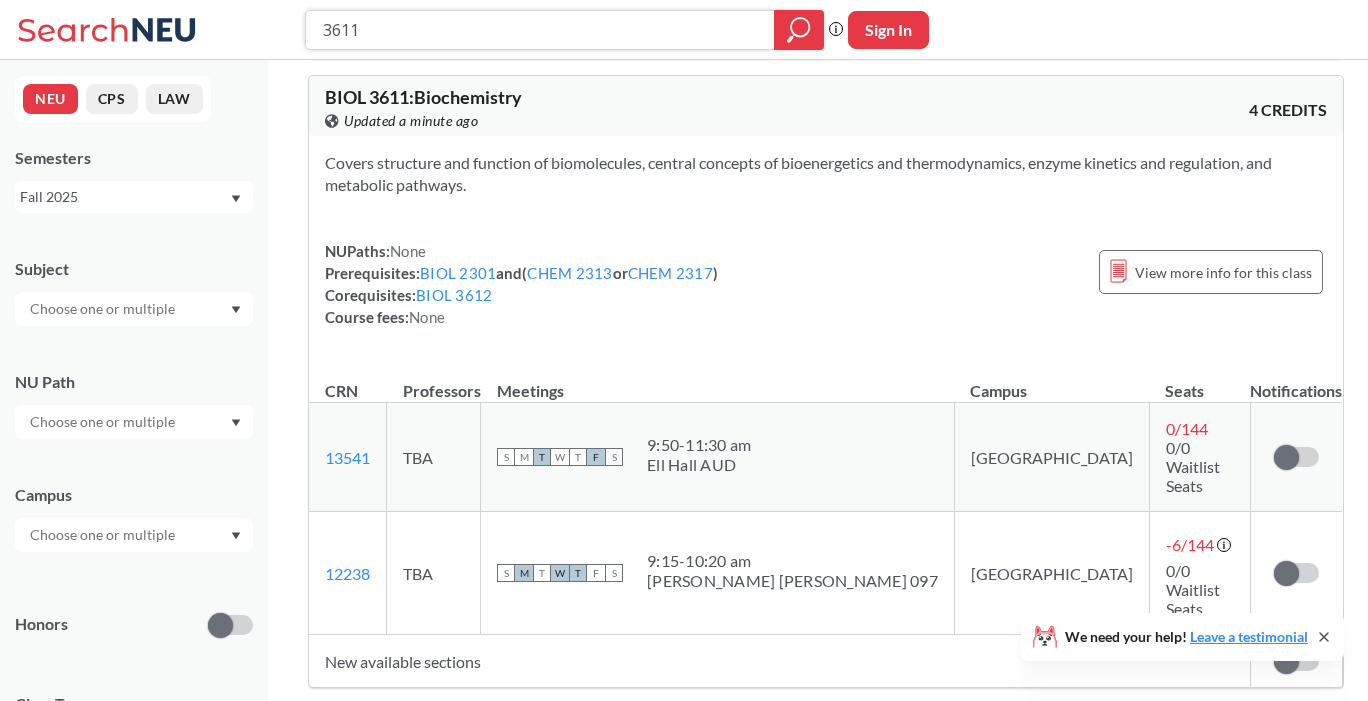 click on "3611" at bounding box center [540, 30] 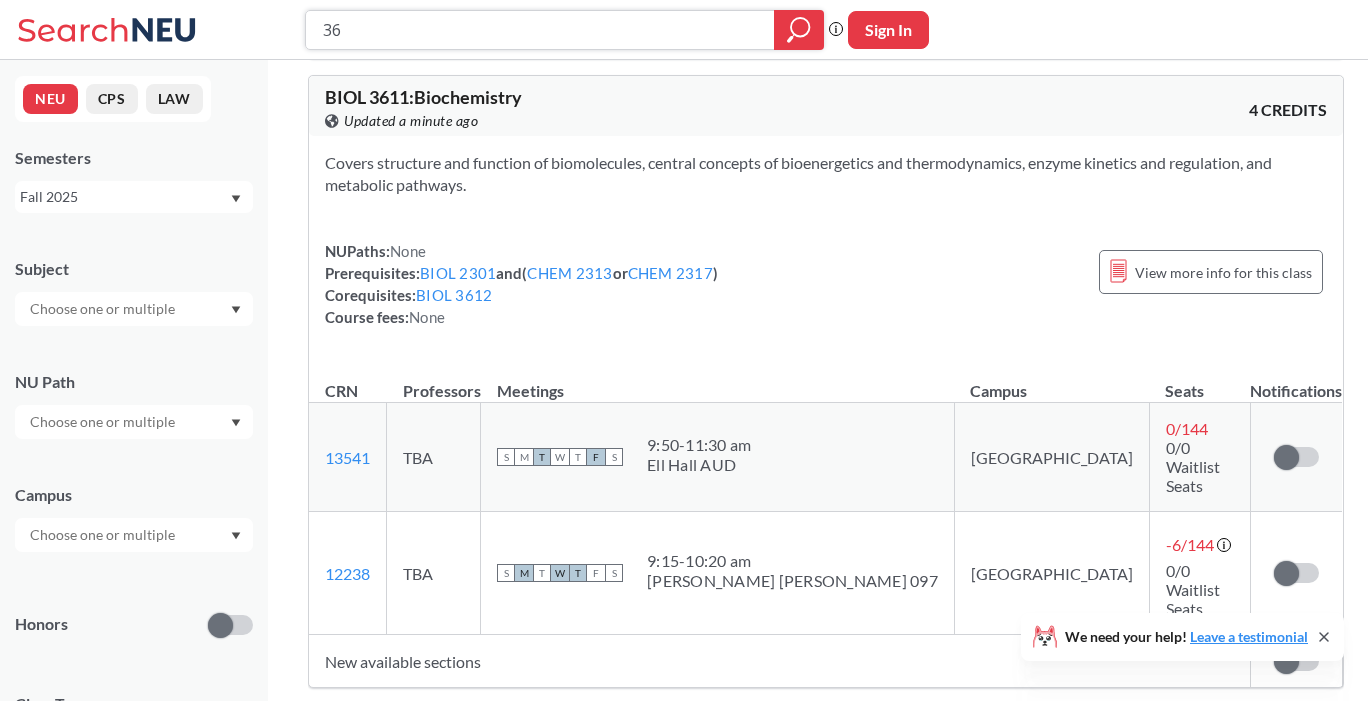 type on "3" 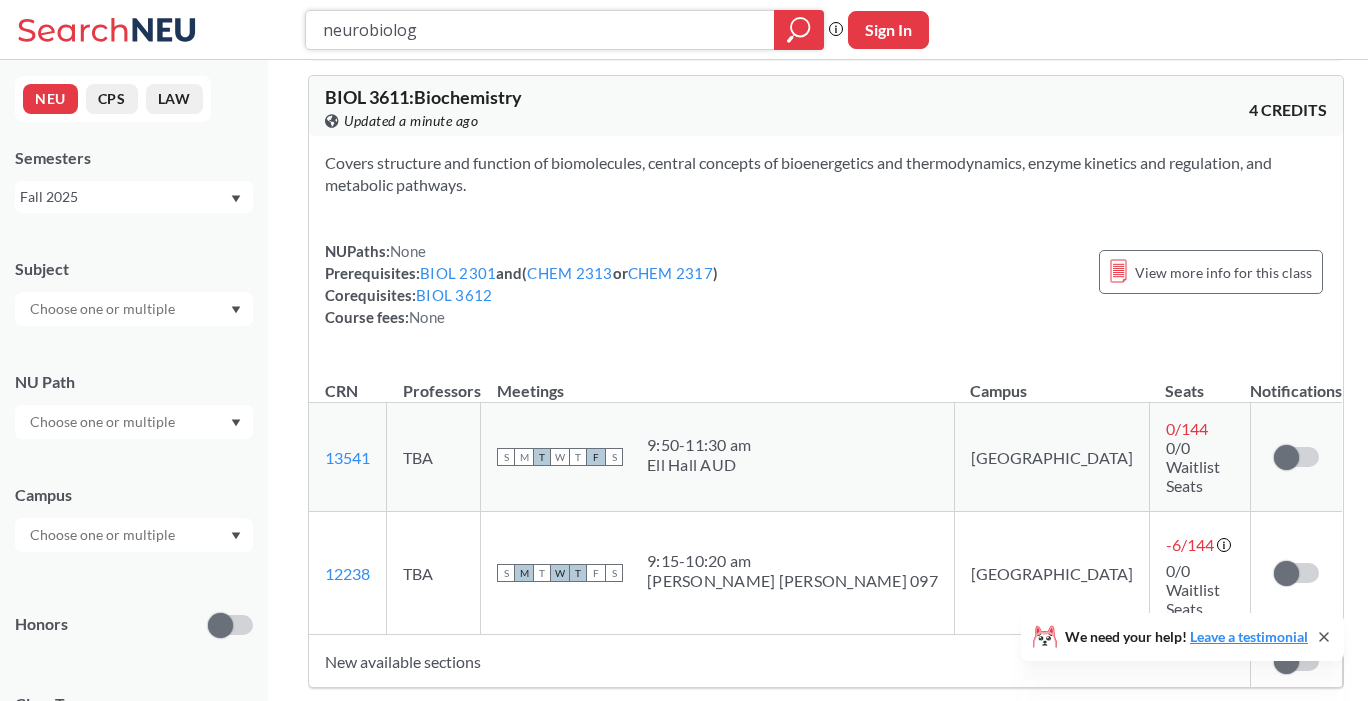 type on "neurobiology" 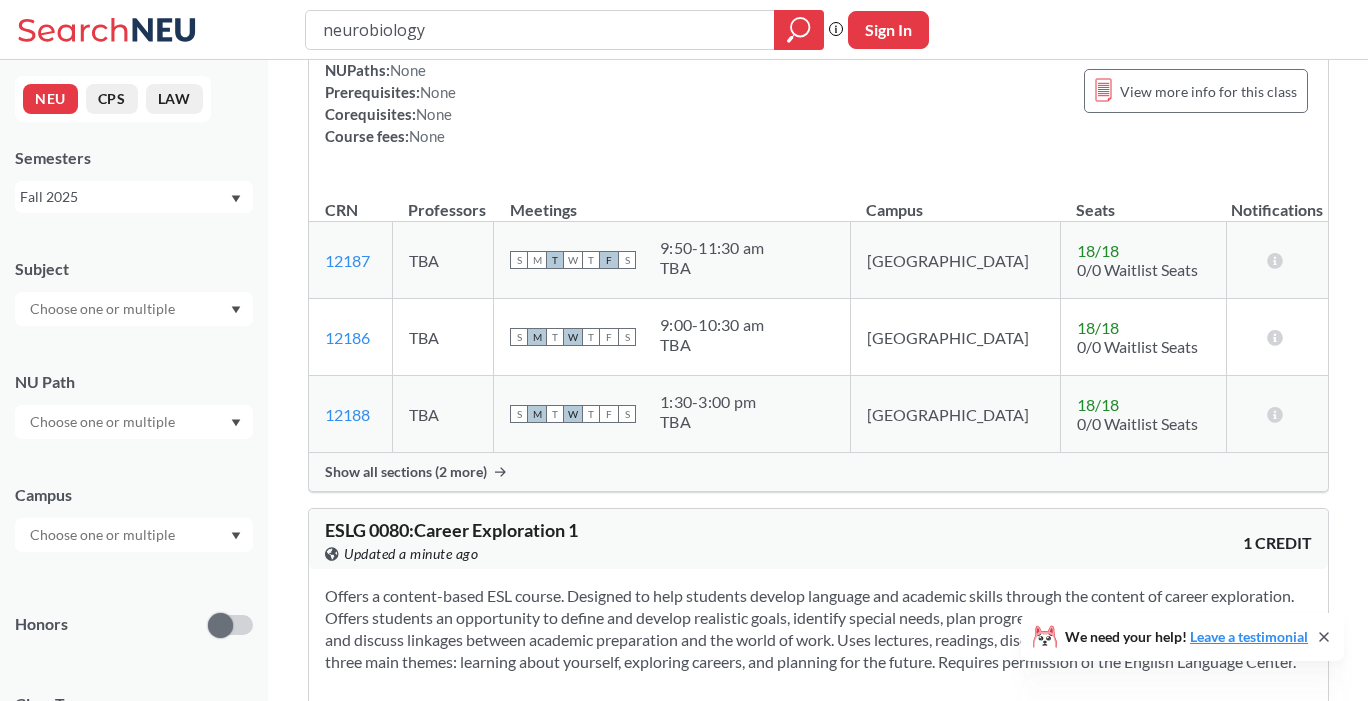 scroll, scrollTop: 0, scrollLeft: 0, axis: both 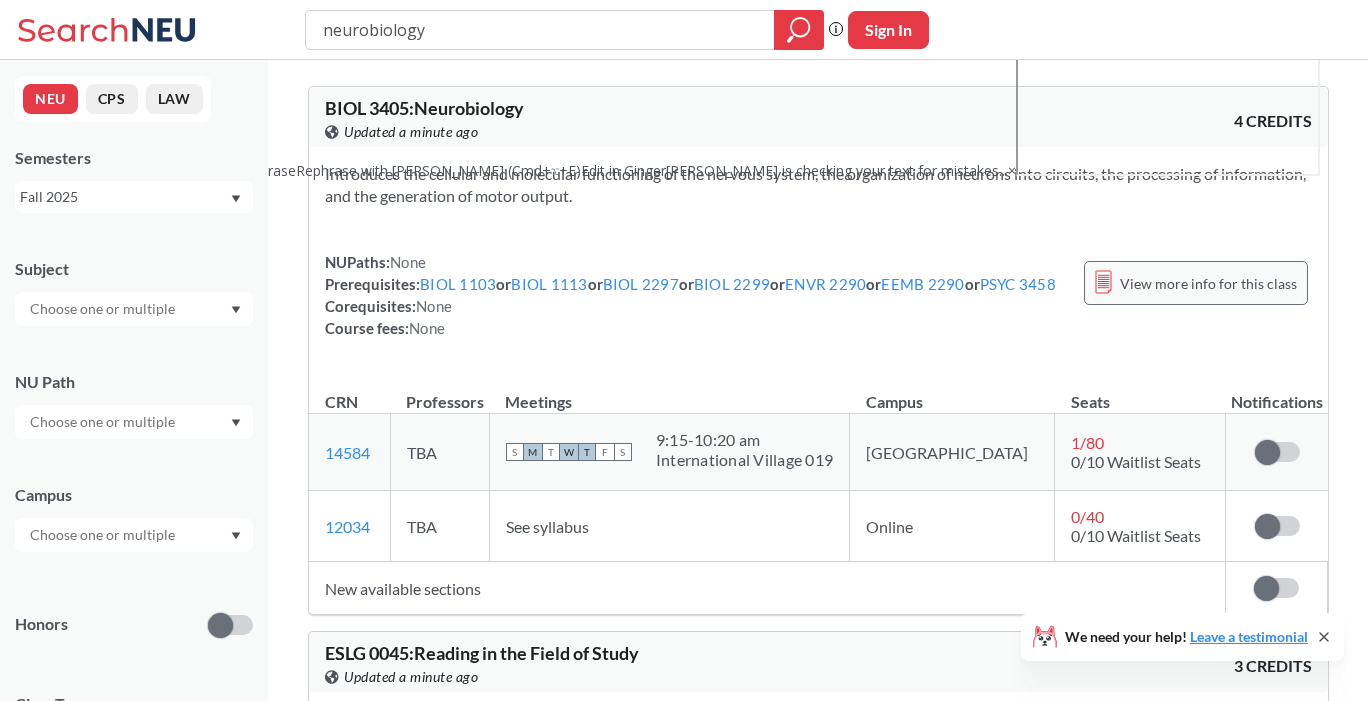 click on "View more info for this class" at bounding box center (1208, 283) 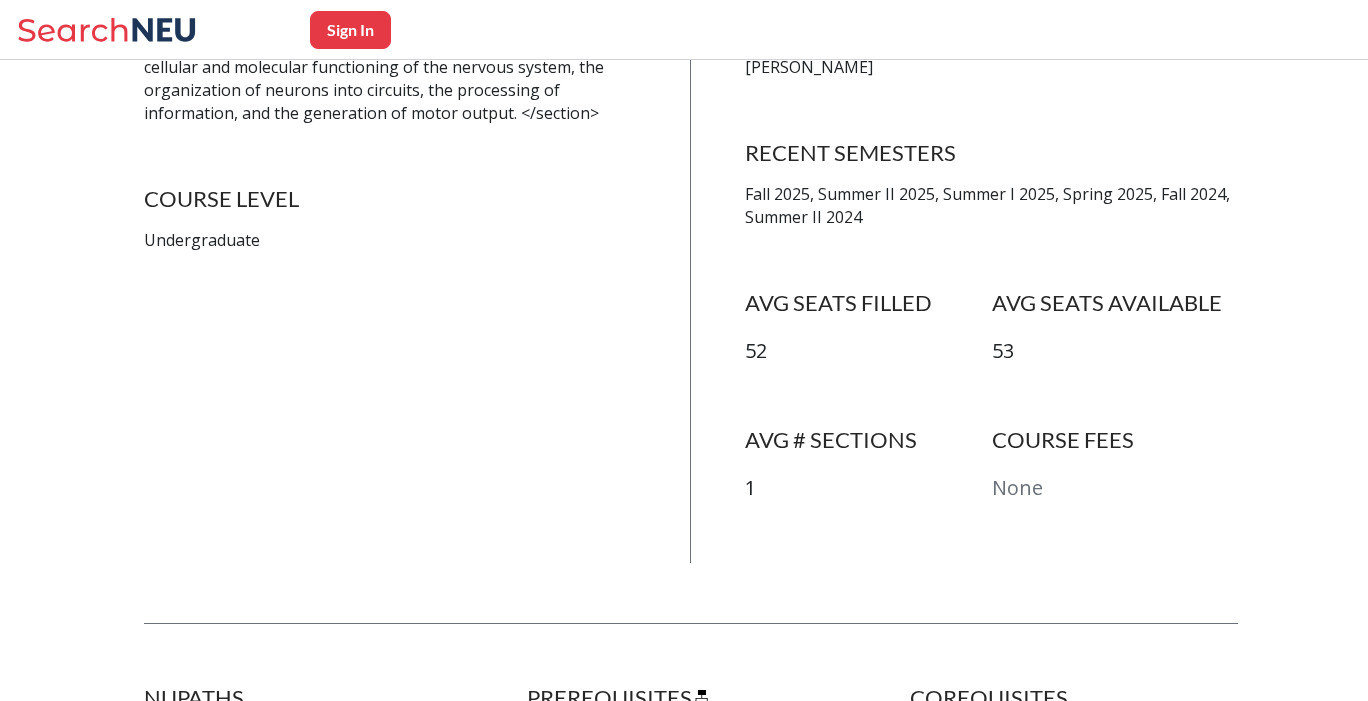 scroll, scrollTop: 510, scrollLeft: 0, axis: vertical 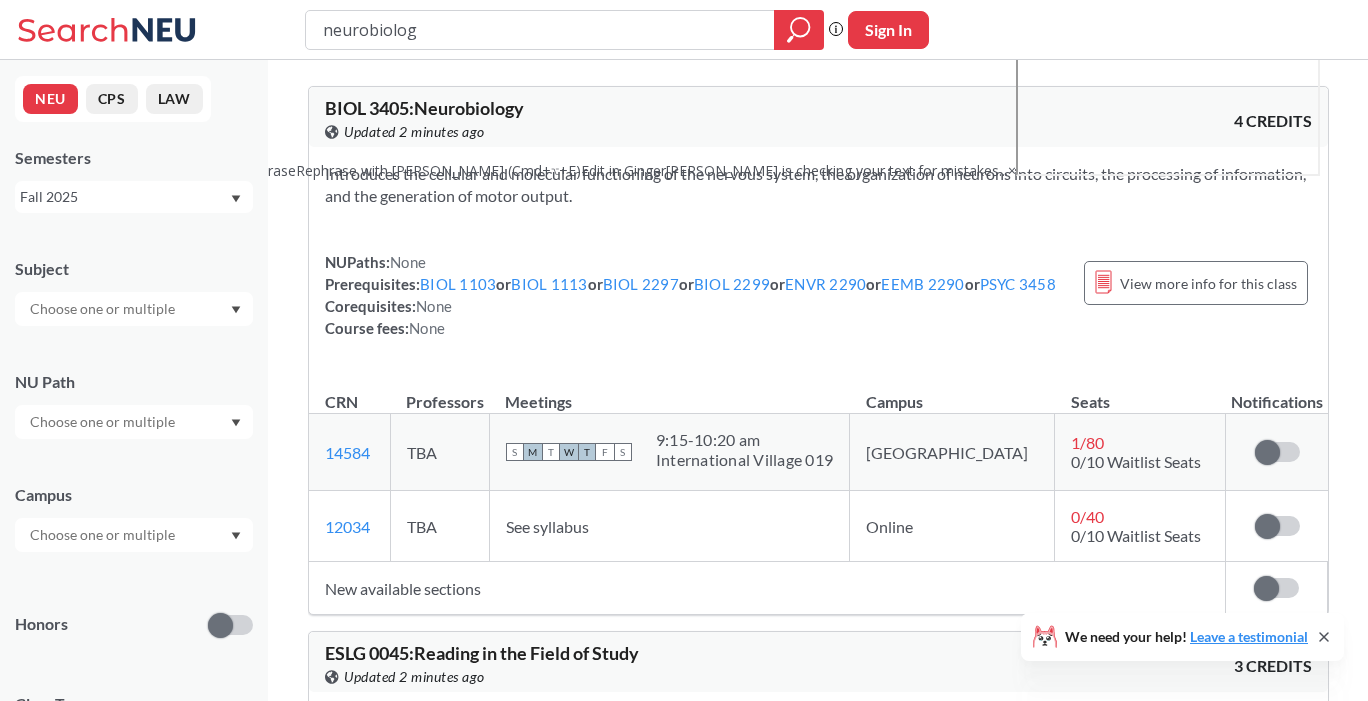 click on "neurobiolog" at bounding box center (540, 30) 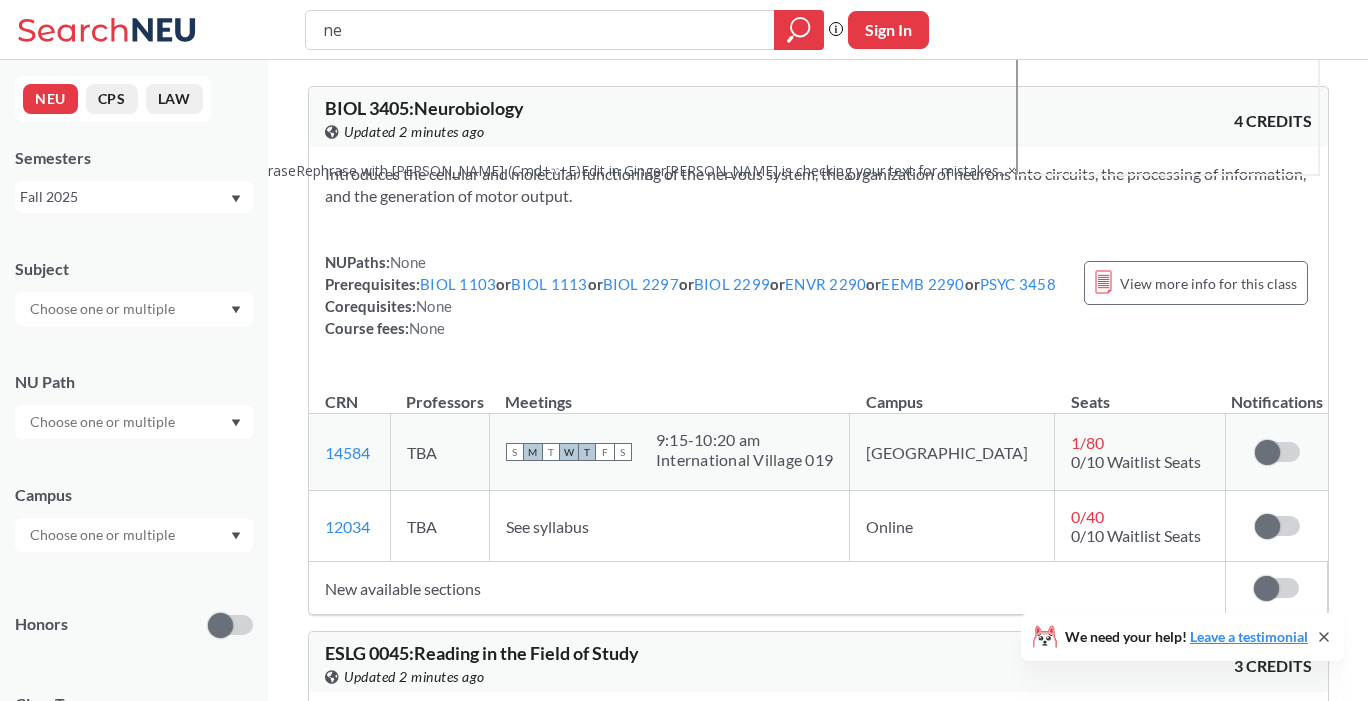 type on "n" 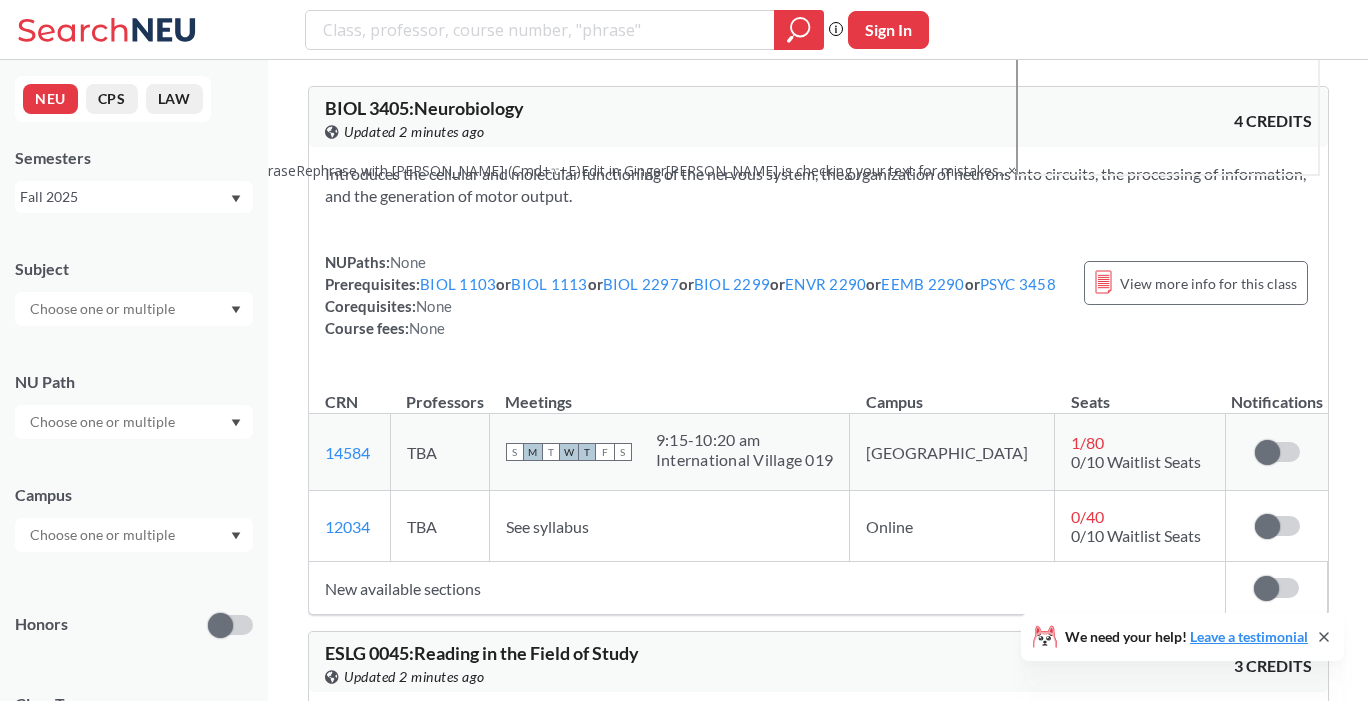 type 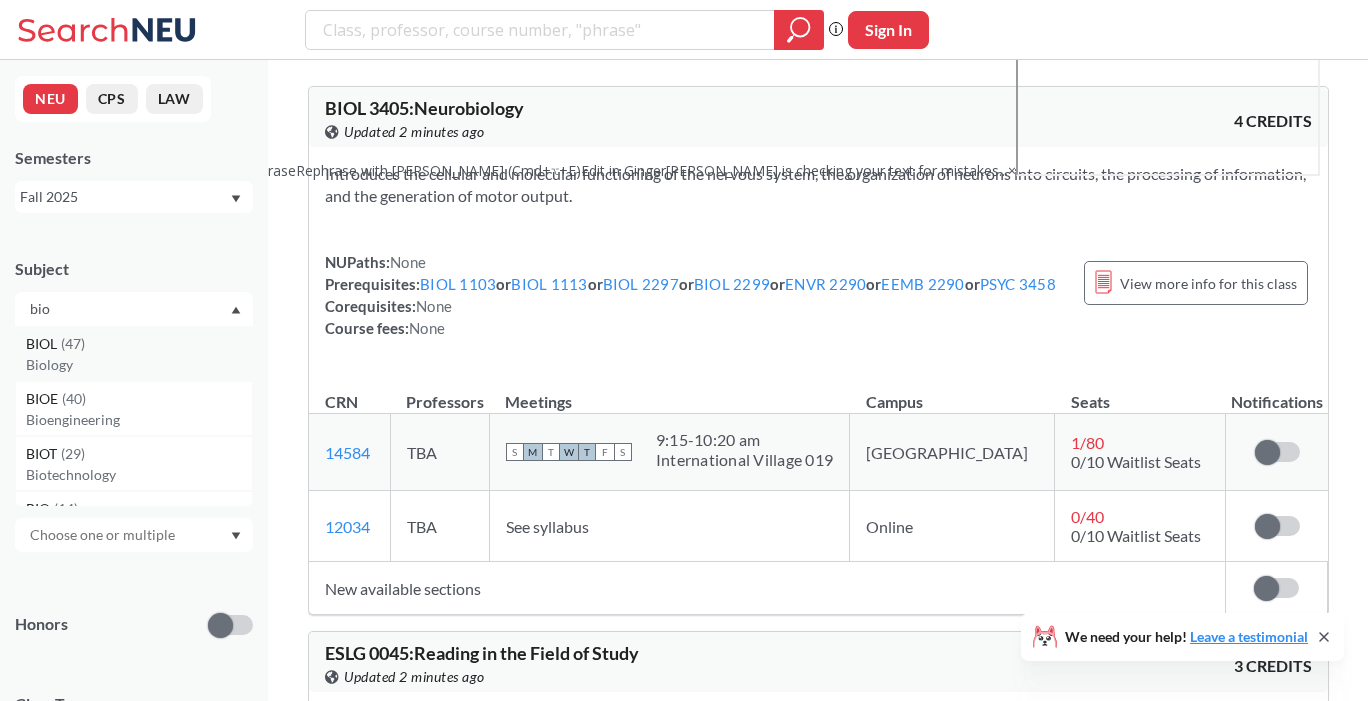 type on "bio" 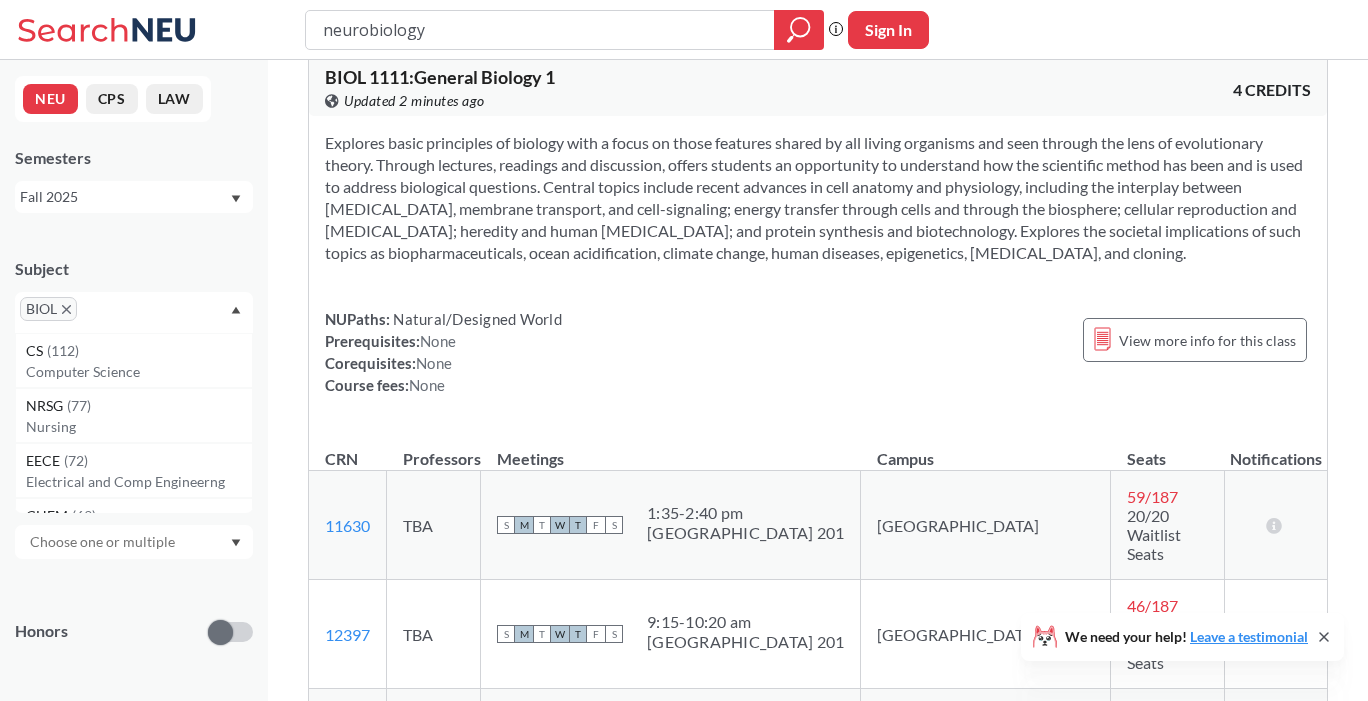 scroll, scrollTop: 2061, scrollLeft: 0, axis: vertical 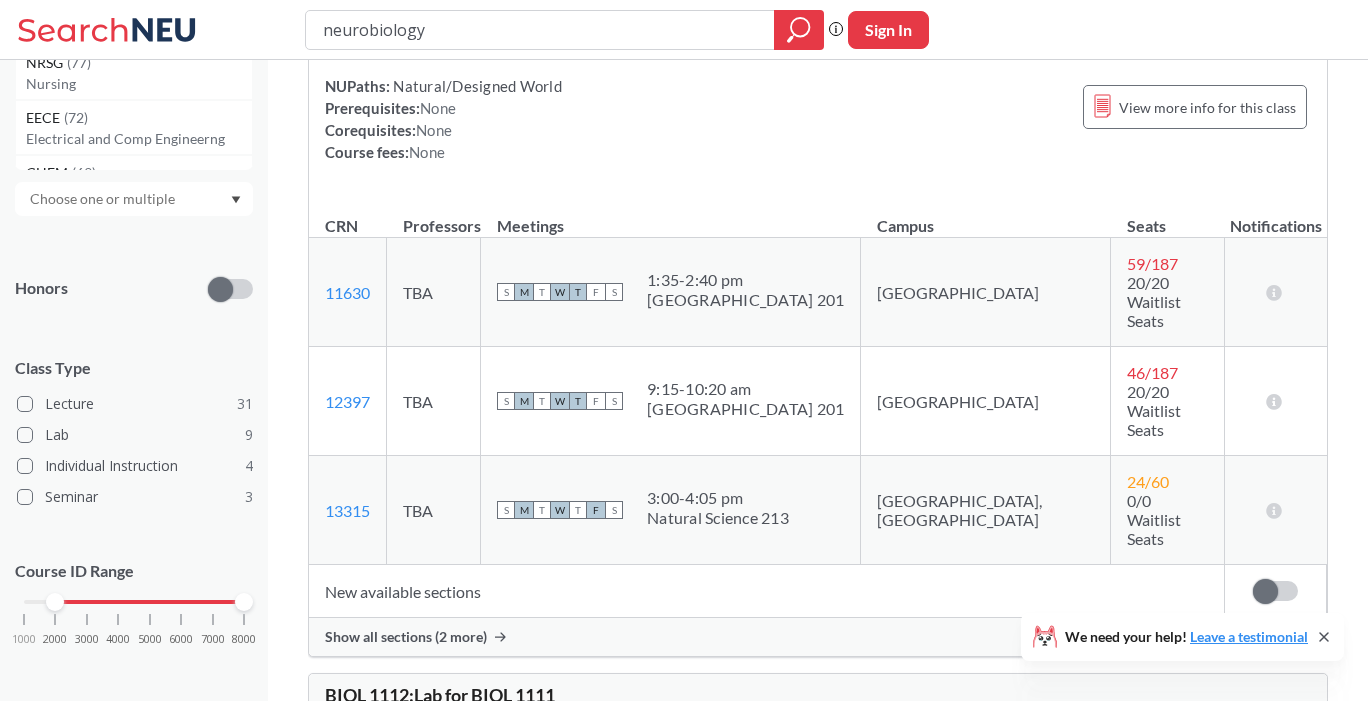 drag, startPoint x: 29, startPoint y: 604, endPoint x: 55, endPoint y: 601, distance: 26.172504 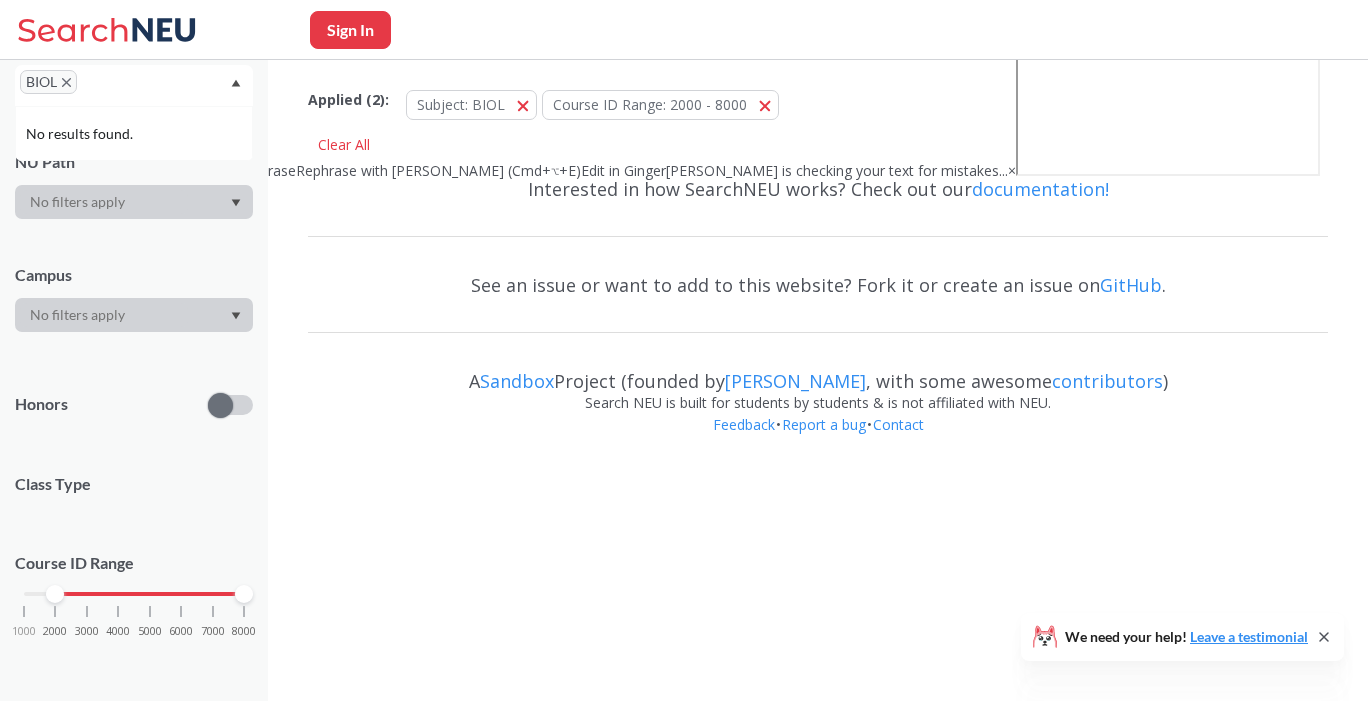 scroll, scrollTop: 320, scrollLeft: 0, axis: vertical 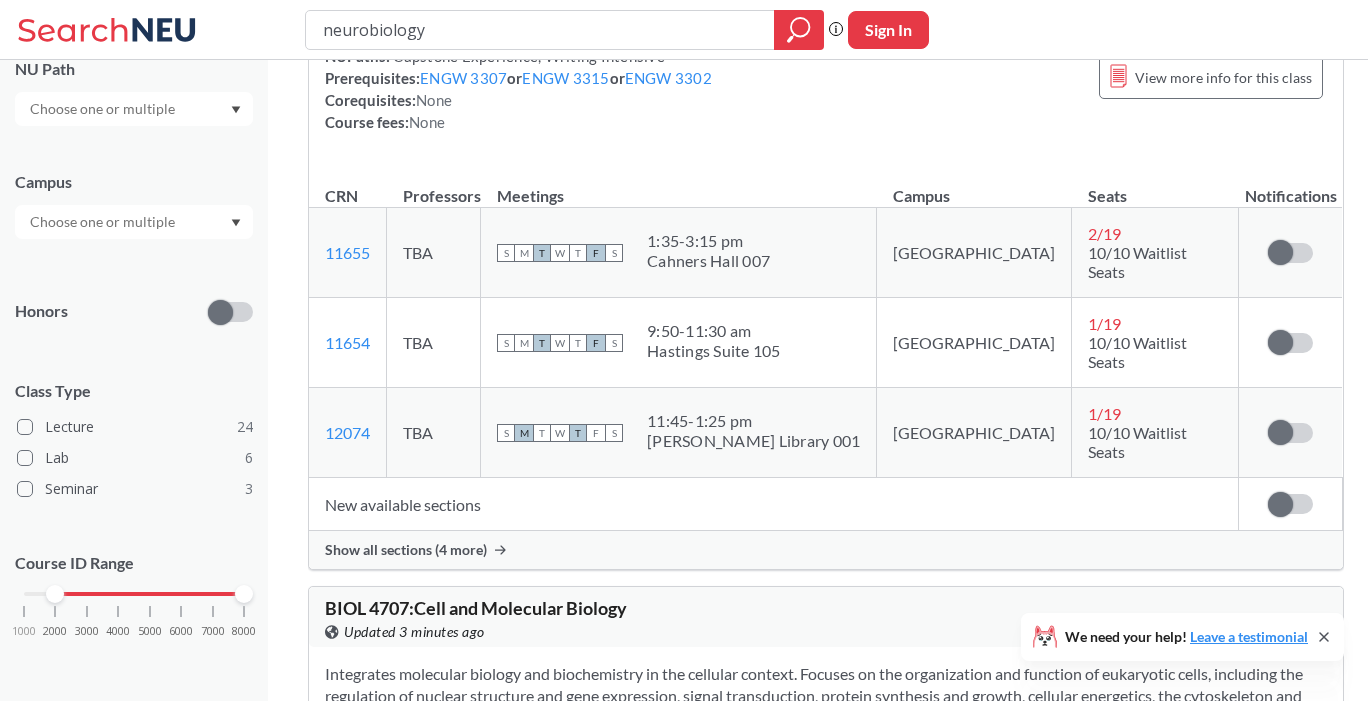 click on "BIOL 2323" at bounding box center (458, 806) 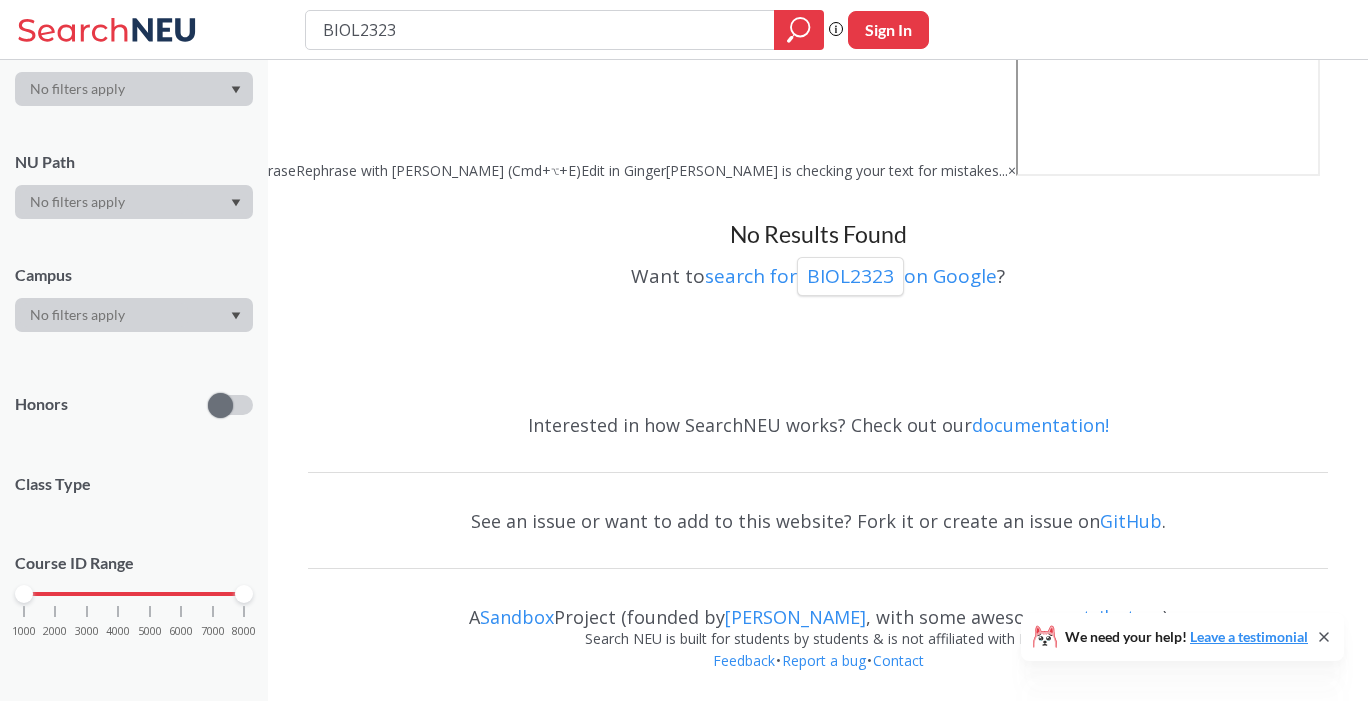 type on "neurobiology" 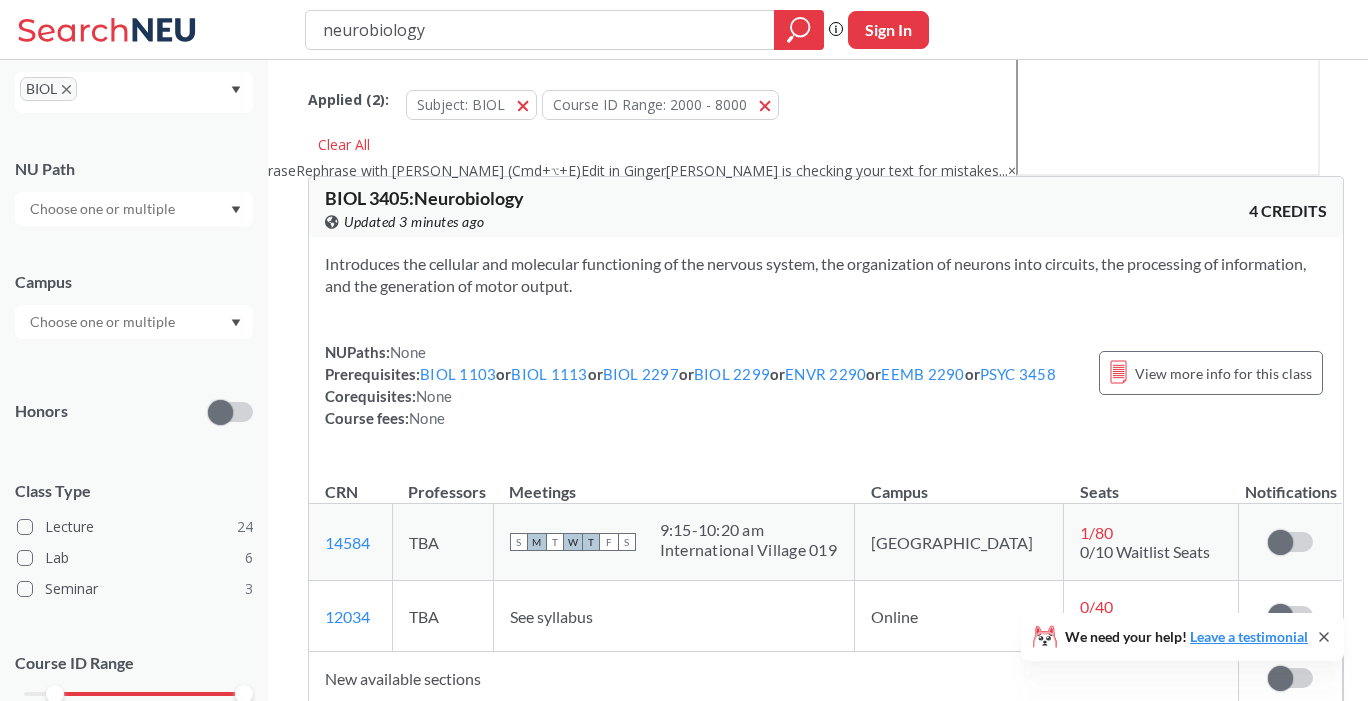 scroll, scrollTop: 11312, scrollLeft: 0, axis: vertical 